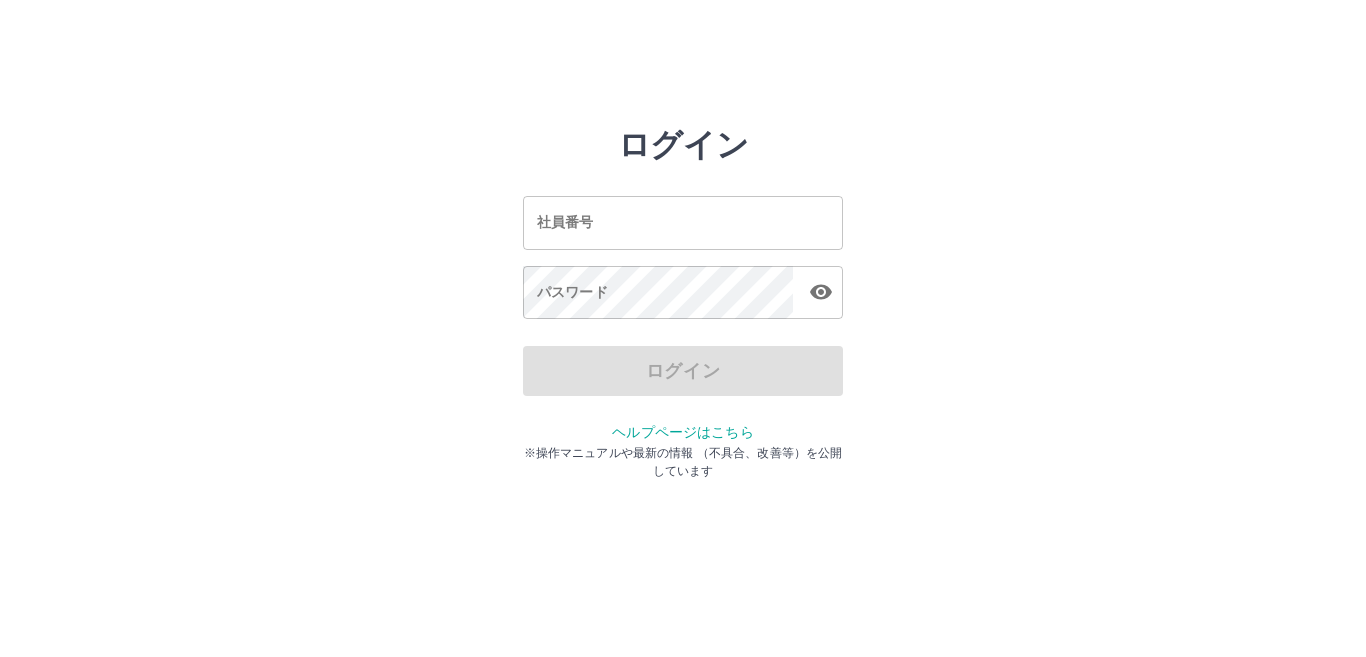 scroll, scrollTop: 0, scrollLeft: 0, axis: both 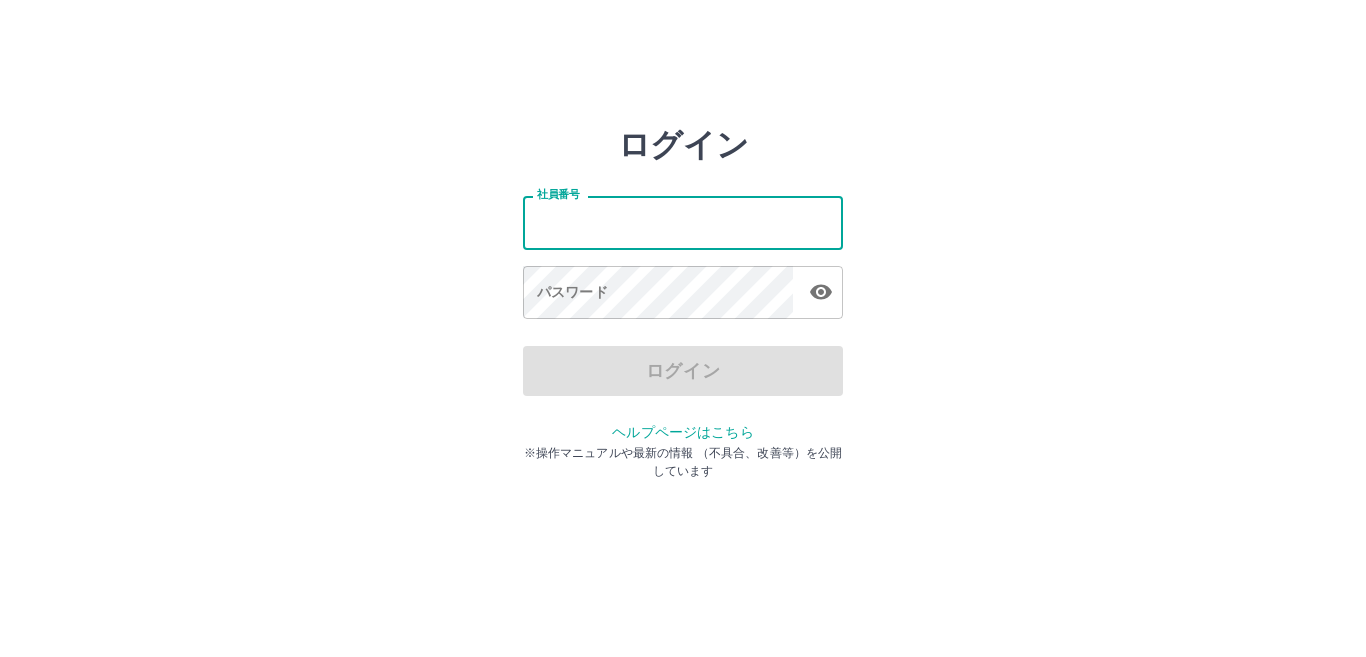 type on "*******" 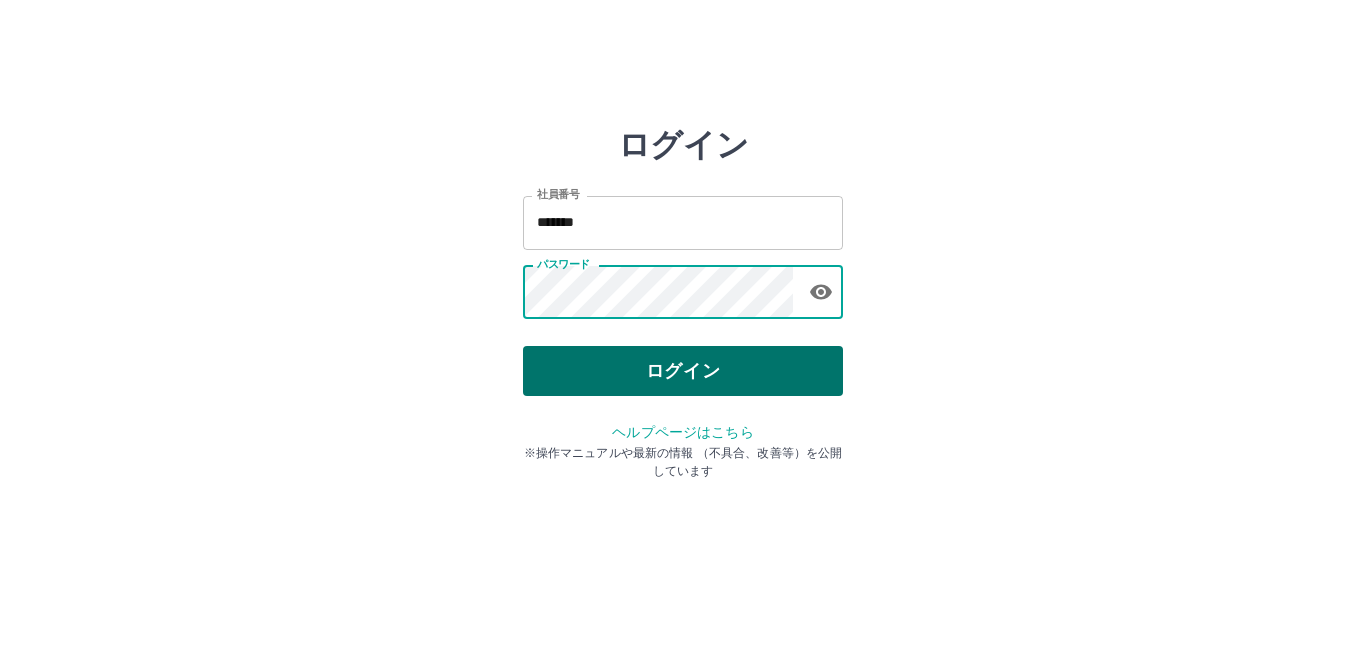 click on "ログイン" at bounding box center [683, 371] 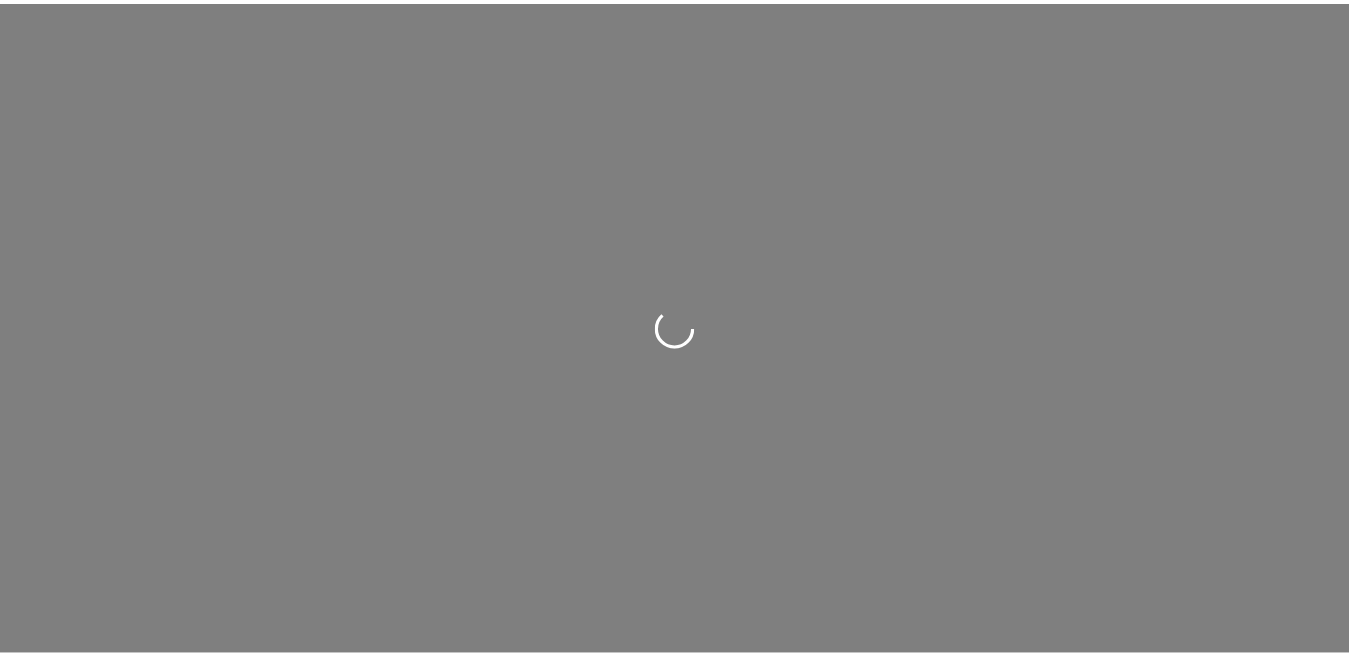 scroll, scrollTop: 0, scrollLeft: 0, axis: both 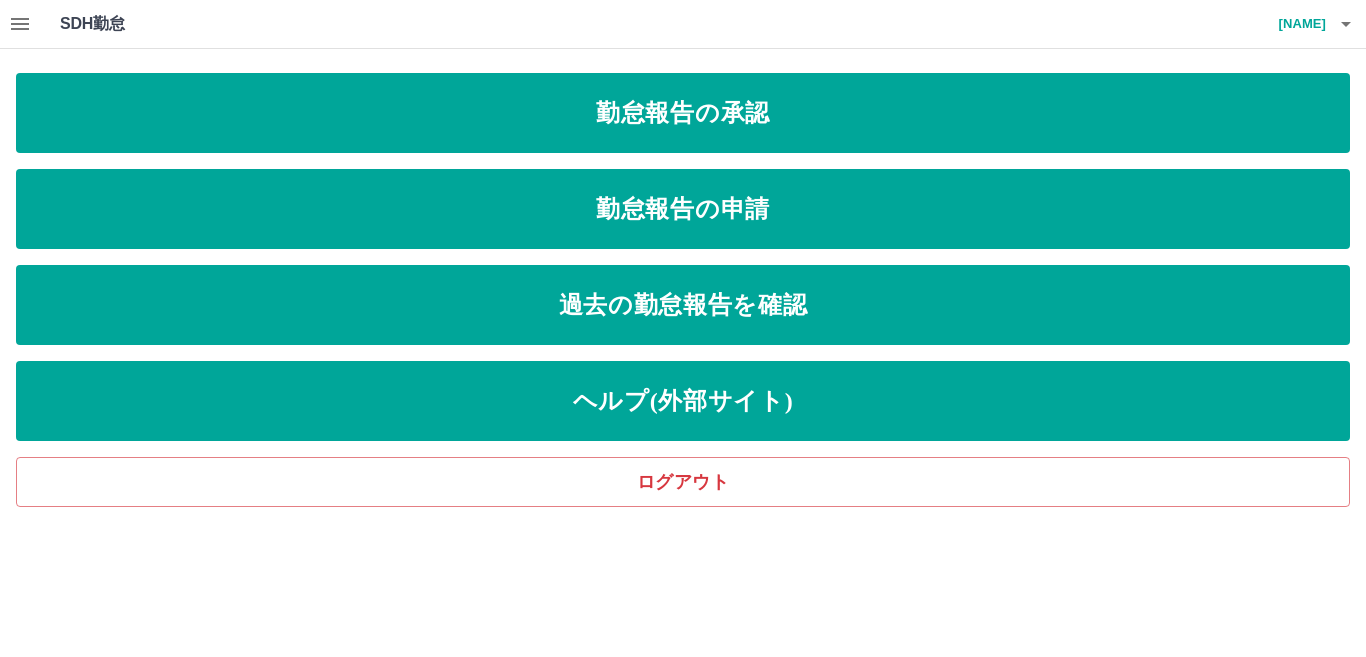 click 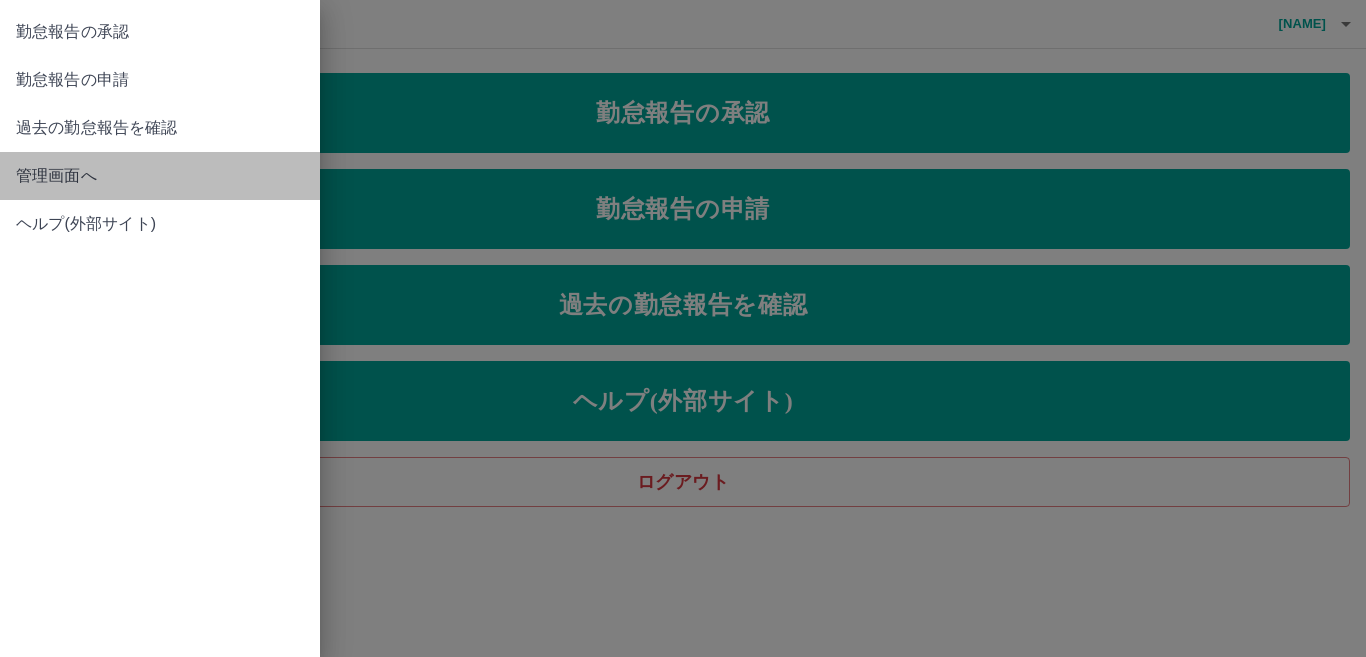 click on "管理画面へ" at bounding box center (160, 176) 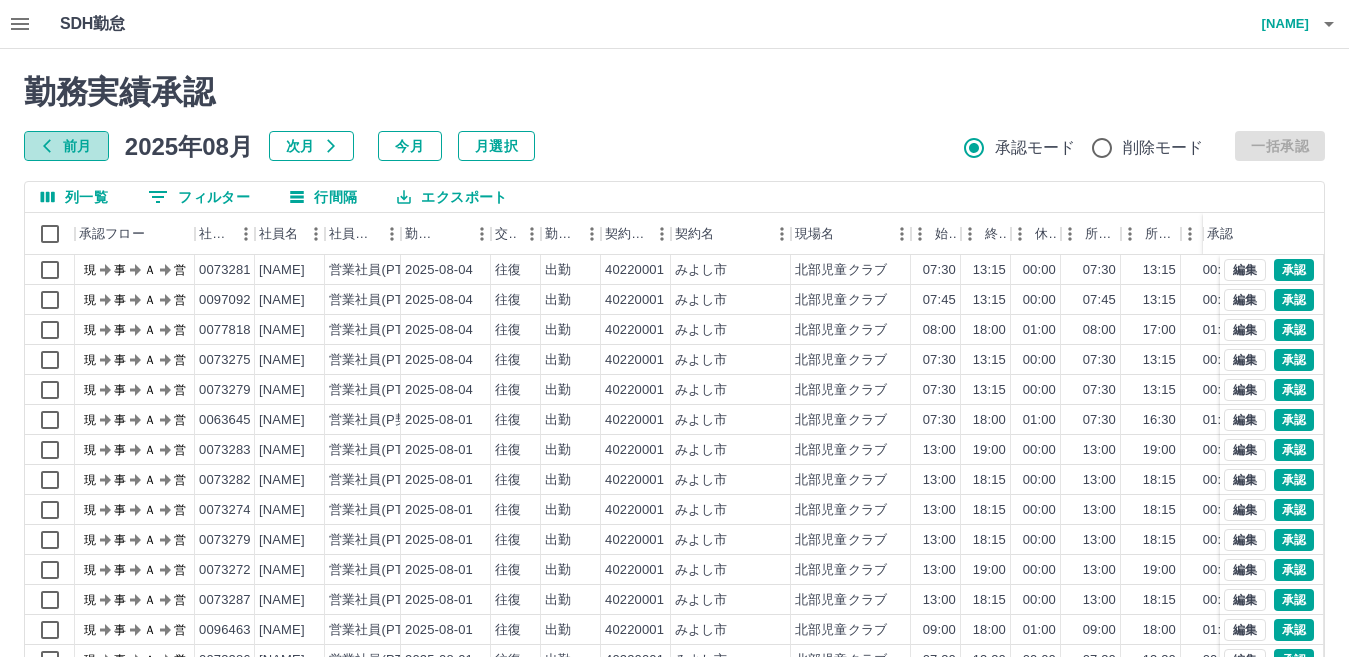 click on "前月" at bounding box center [66, 146] 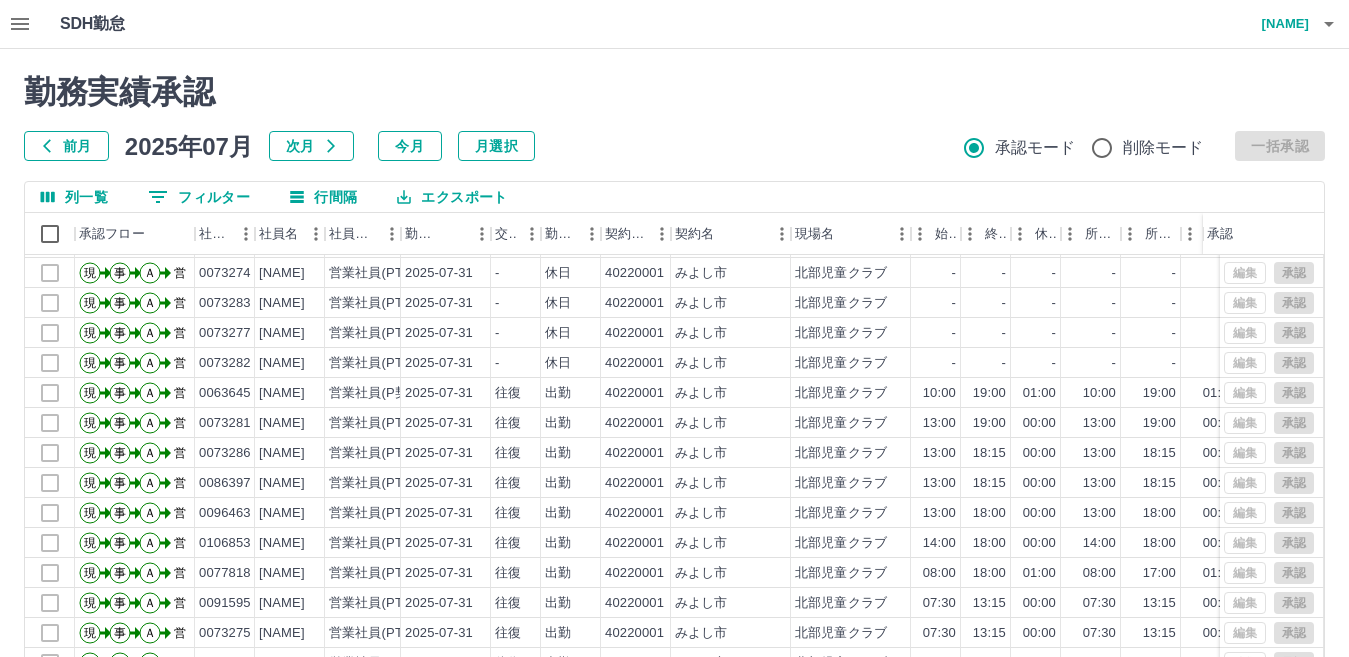 scroll, scrollTop: 104, scrollLeft: 0, axis: vertical 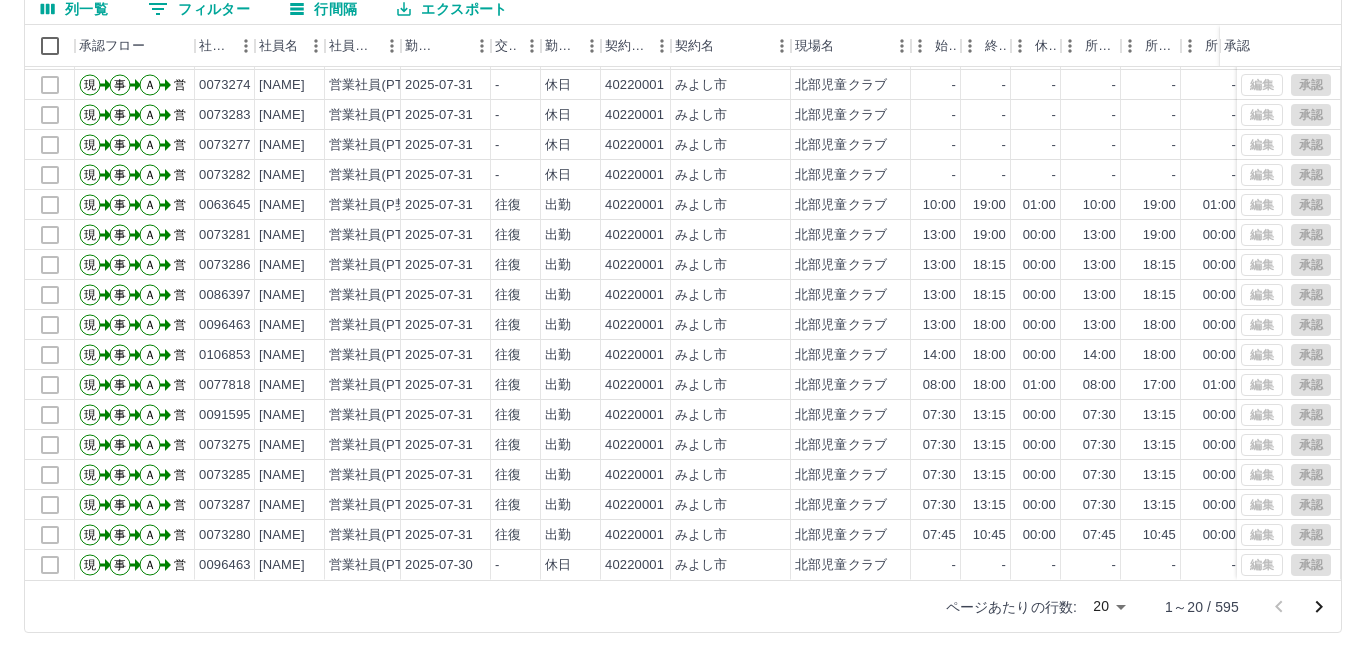 click on "SDH勤怠 田中　孝子 勤務実績承認 前月 2025年07月 次月 今月 月選択 承認モード 削除モード 一括承認 列一覧 0 フィルター 行間隔 エクスポート 承認フロー 社員番号 社員名 社員区分 勤務日 交通費 勤務区分 契約コード 契約名 現場名 始業 終業 休憩 所定開始 所定終業 所定休憩 拘束 勤務 遅刻等 コメント ステータス 承認 現 事 Ａ 営 0106430 山口　輝 営業社員(PT契約) 2025-07-31  -  休日 40220001 みよし市 北部児童クラブ - - - - - - 00:00 00:00 00:00 営業所長承認待 現 事 Ａ 営 0073272 木戸　歌奈子 営業社員(PT契約) 2025-07-31  -  休日 40220001 みよし市 北部児童クラブ - - - - - - 00:00 00:00 00:00 営業所長承認待 現 事 Ａ 営 0073274 杉浦　進 営業社員(PT契約) 2025-07-31  -  休日 40220001 みよし市 北部児童クラブ - - - - - - 00:00 00:00 00:00 営業所長承認待 現 事 Ａ 営 0073283 中西　千夏 2025-07-31 -" at bounding box center (683, 234) 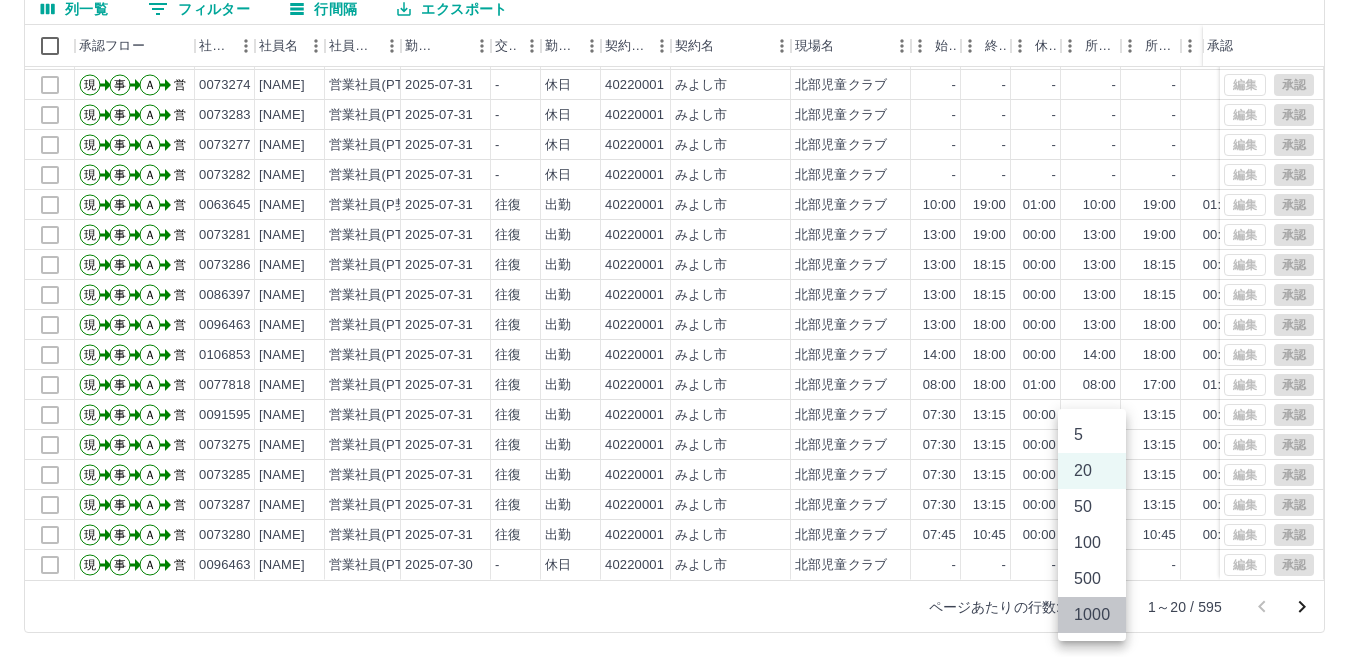 click on "1000" at bounding box center (1092, 615) 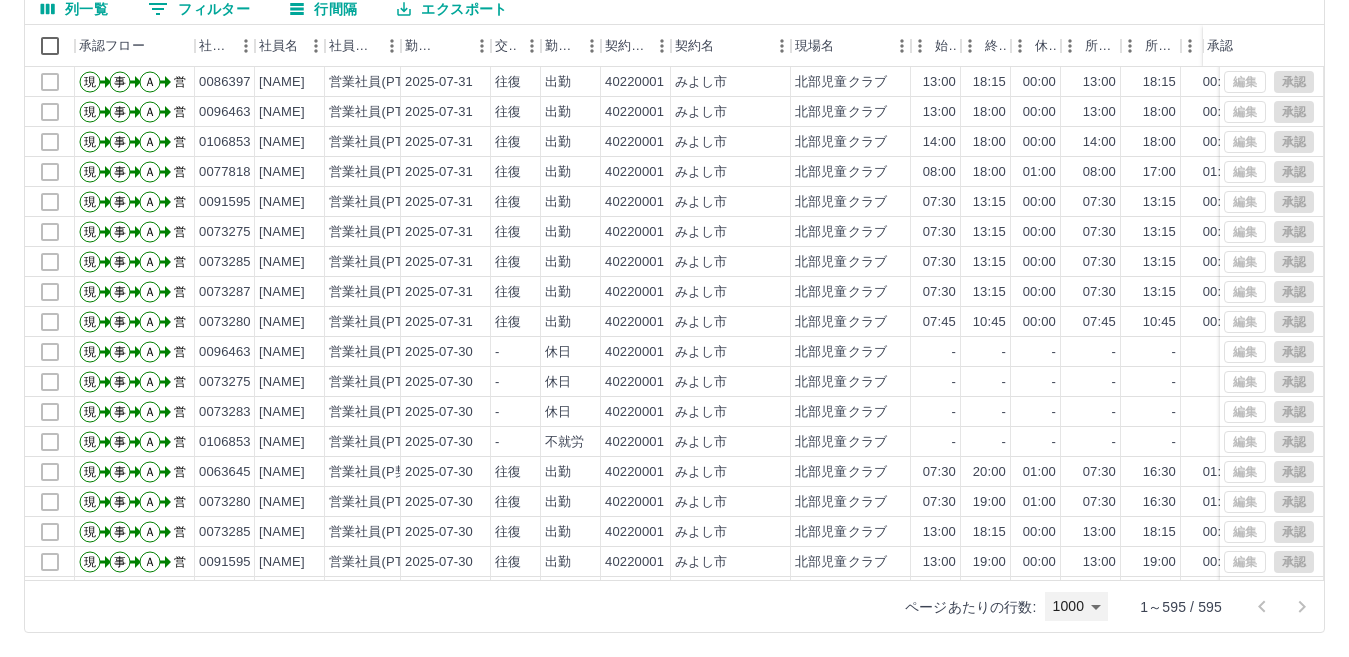 scroll, scrollTop: 0, scrollLeft: 0, axis: both 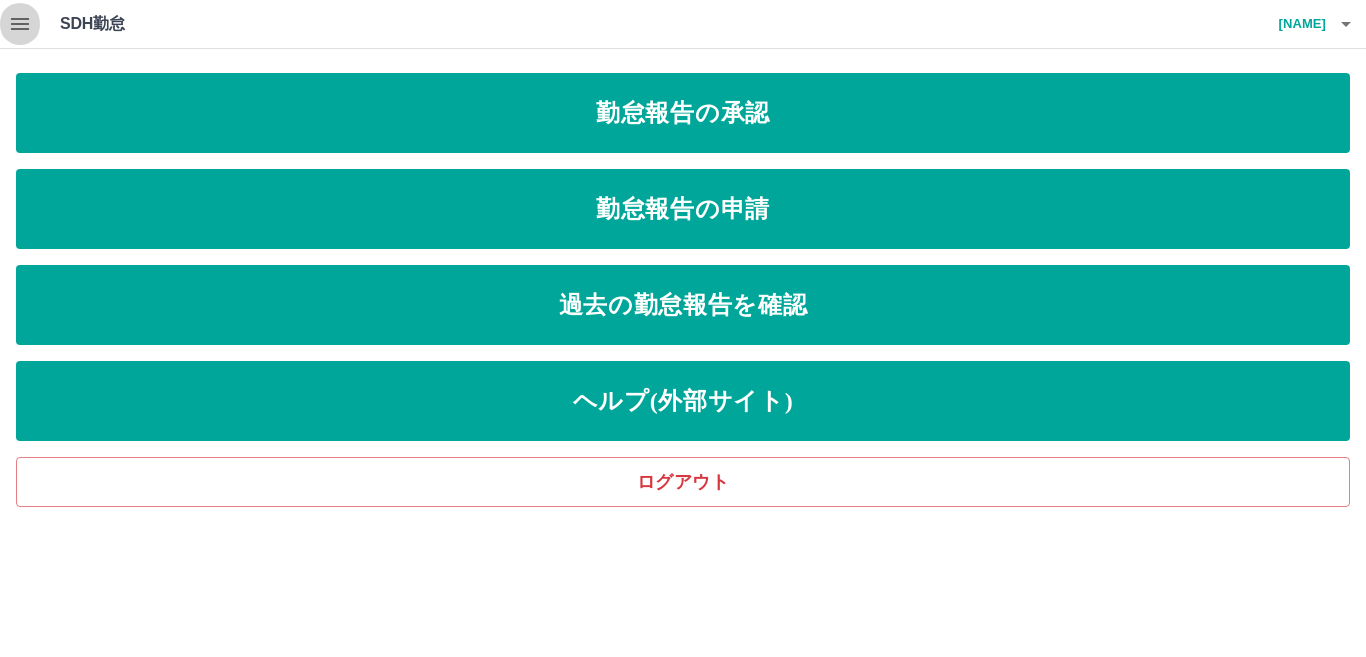 click 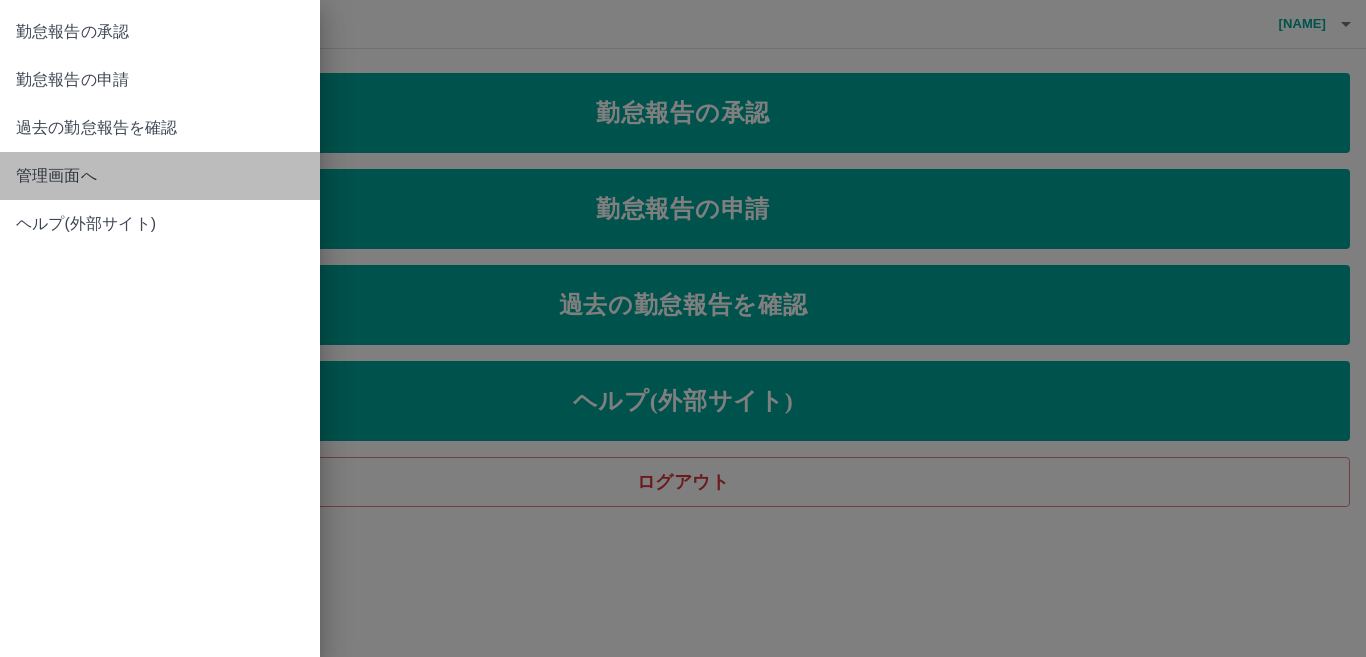 click on "管理画面へ" at bounding box center [160, 176] 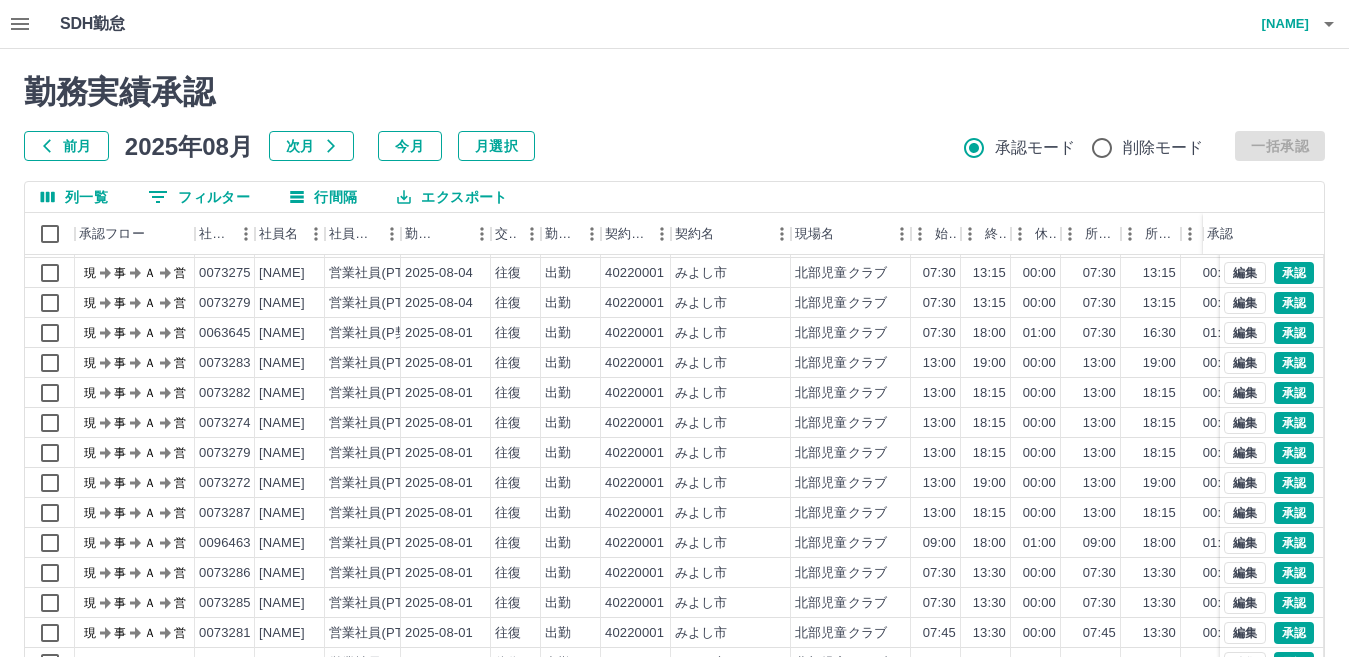 scroll, scrollTop: 104, scrollLeft: 0, axis: vertical 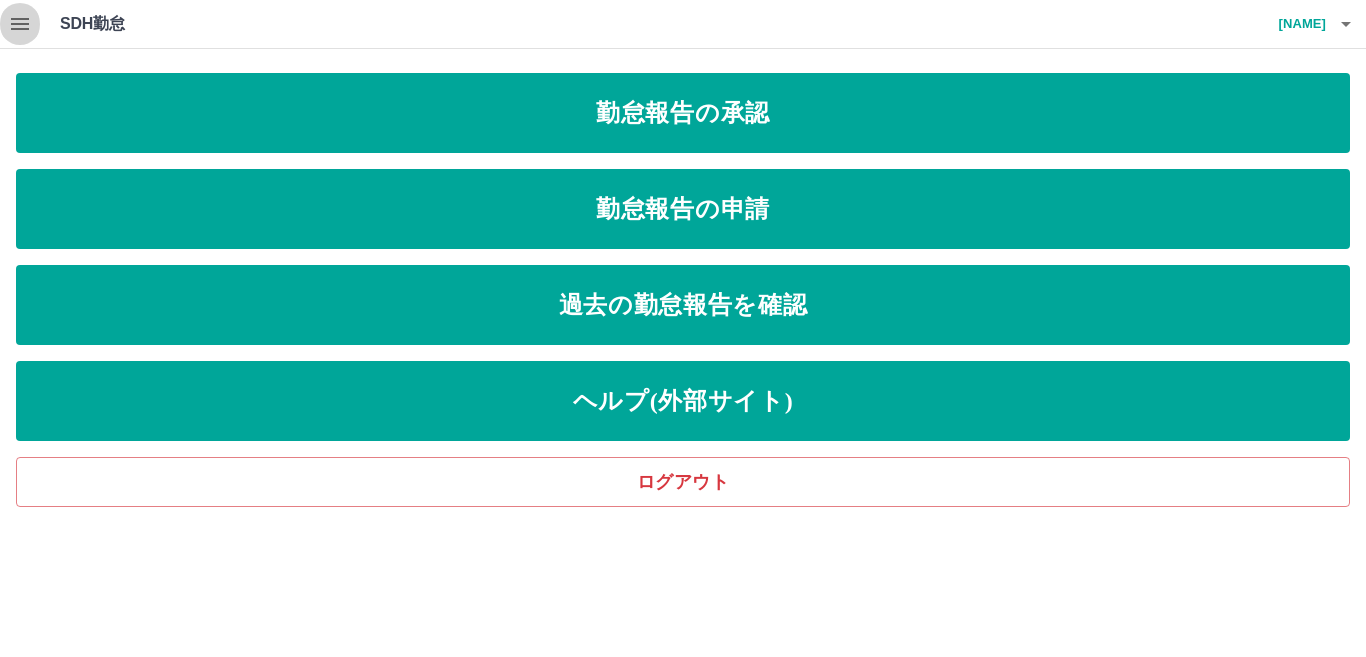 click 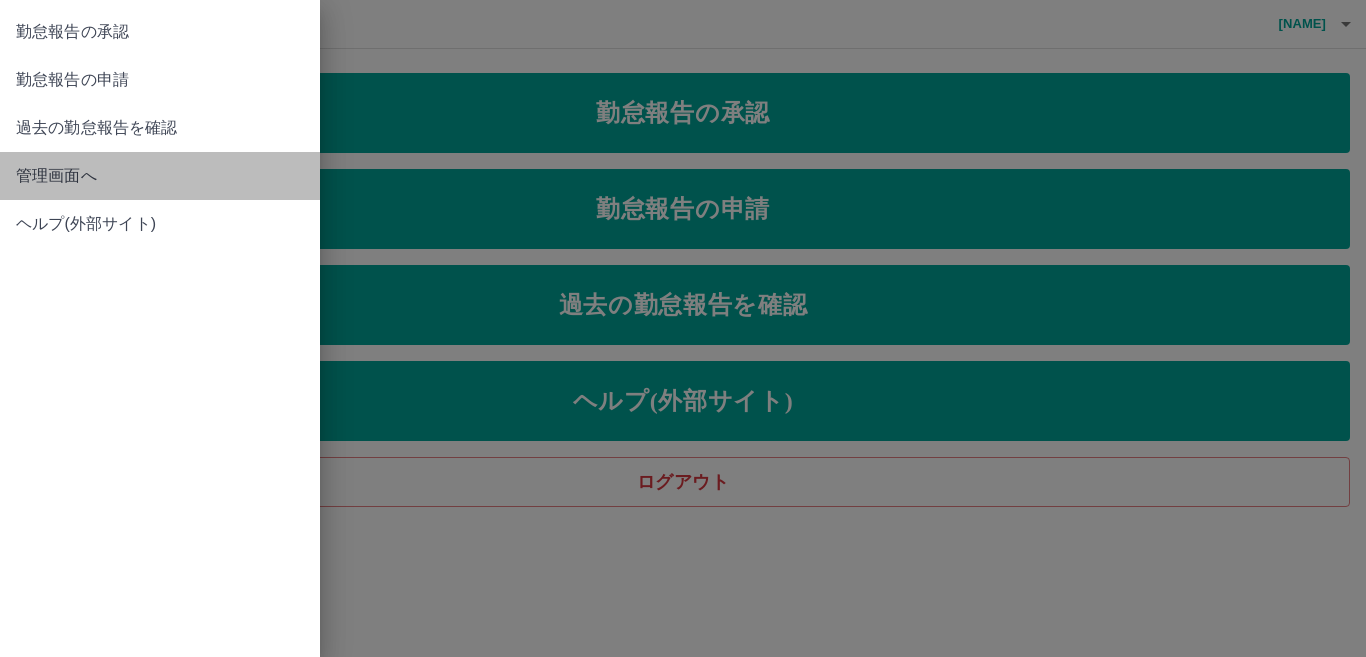 click on "管理画面へ" at bounding box center (160, 176) 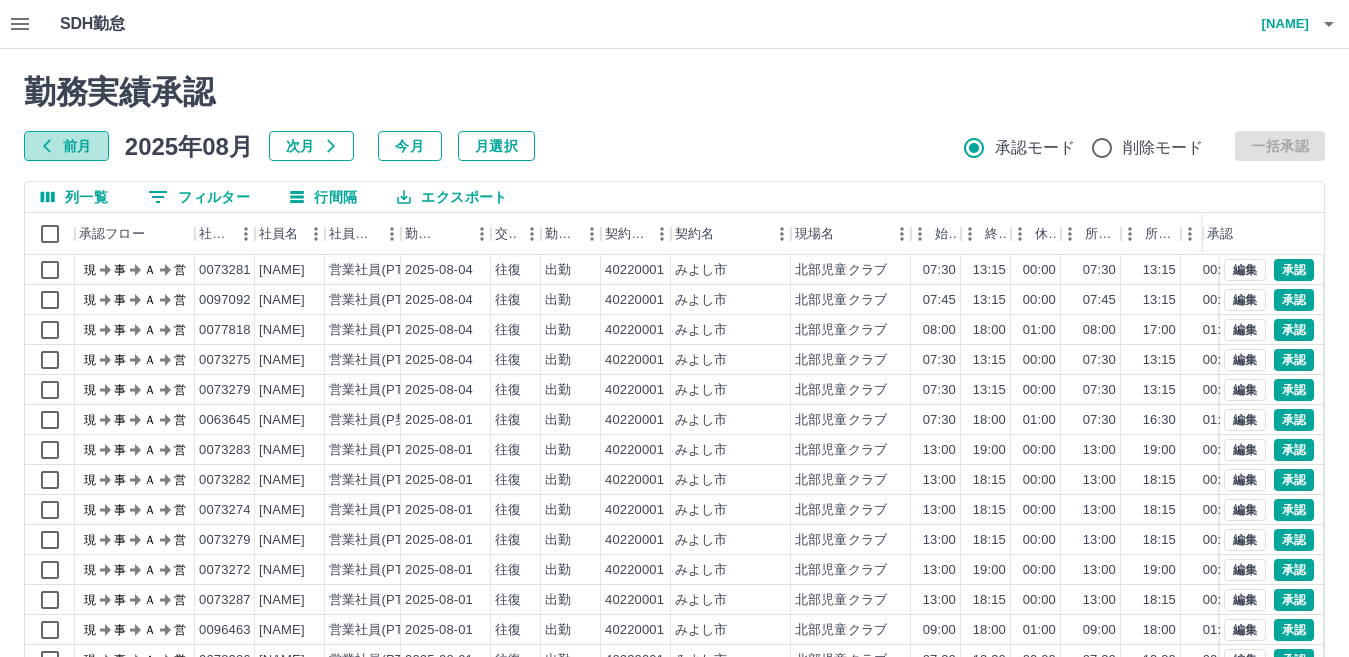 click on "前月" at bounding box center [66, 146] 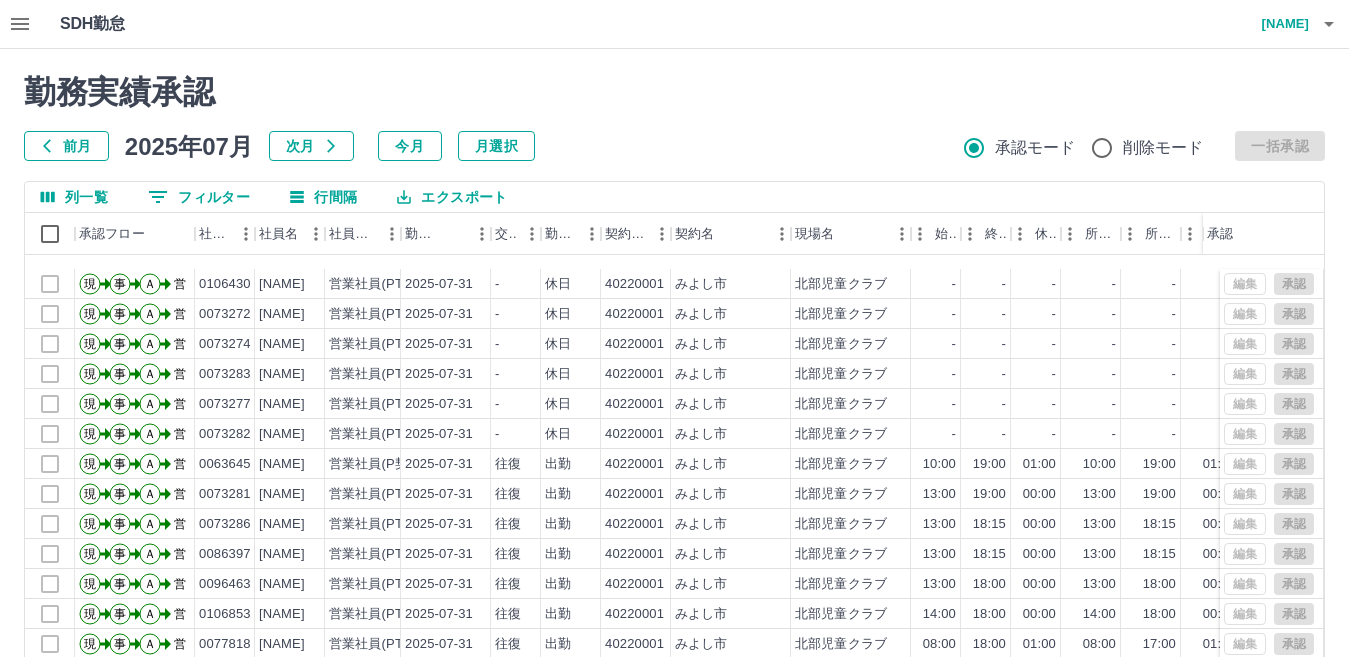 scroll, scrollTop: 0, scrollLeft: 0, axis: both 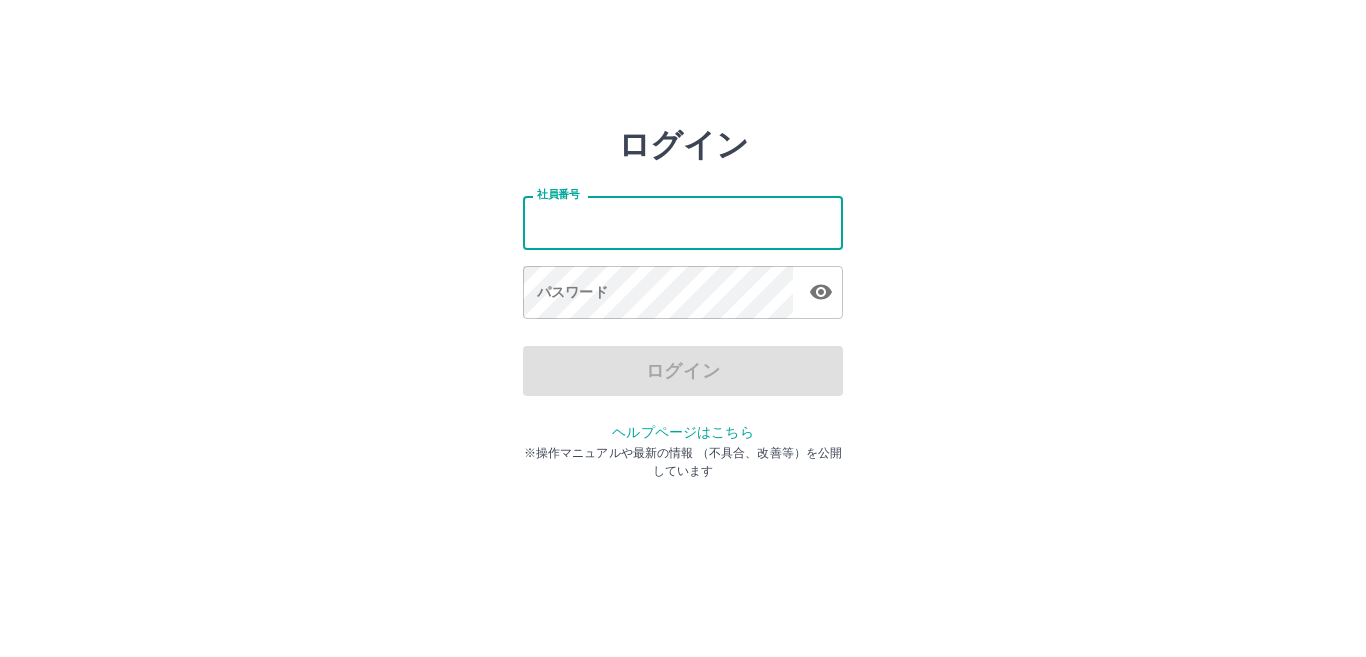 drag, startPoint x: 641, startPoint y: 214, endPoint x: 672, endPoint y: 232, distance: 35.846897 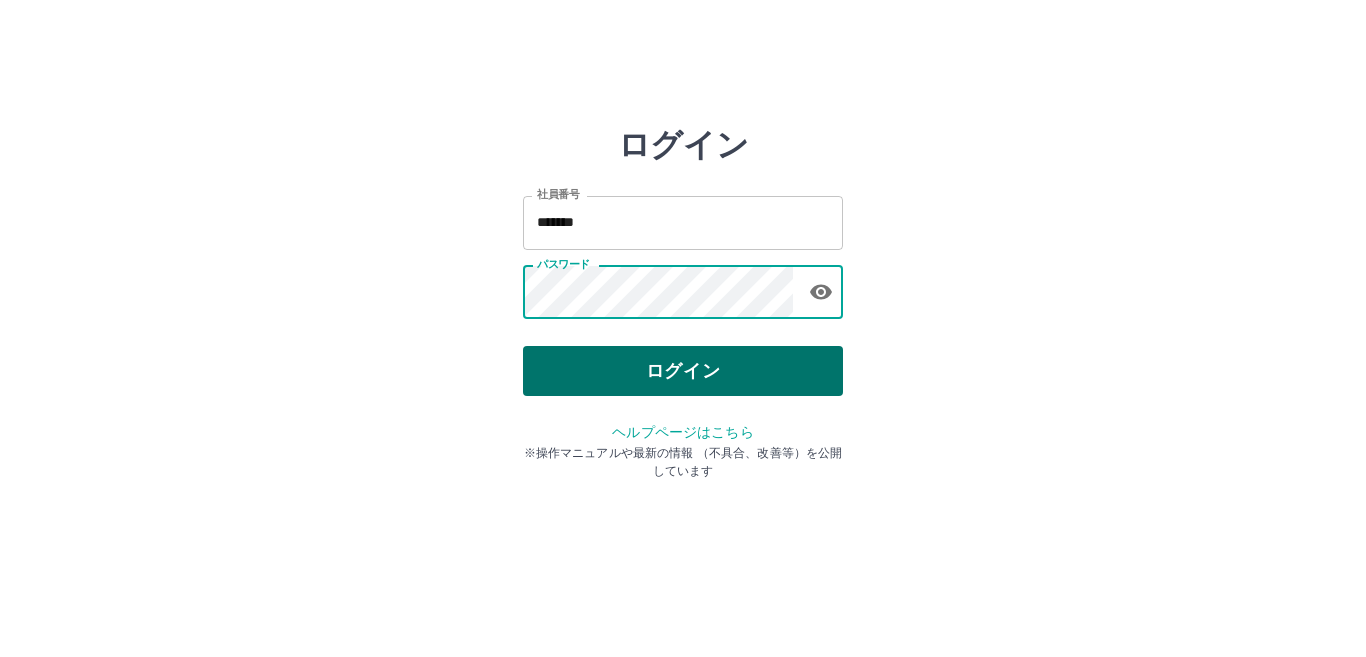 click on "ログイン" at bounding box center [683, 371] 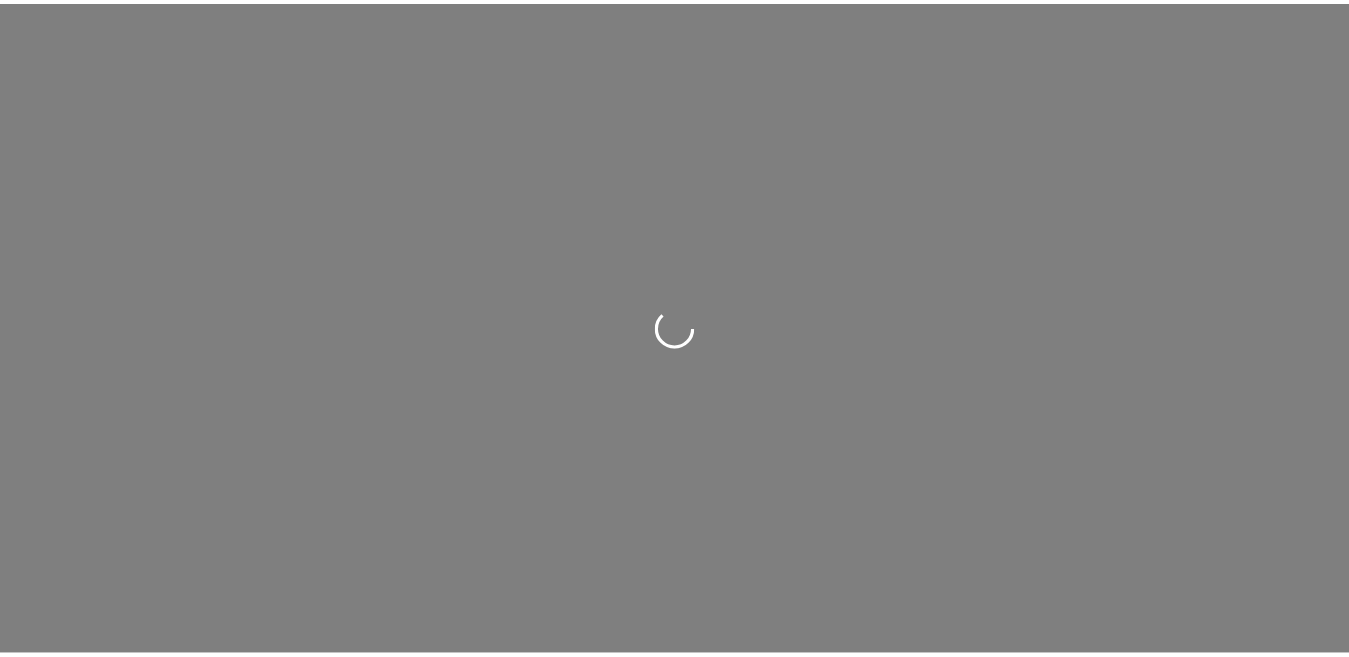 scroll, scrollTop: 0, scrollLeft: 0, axis: both 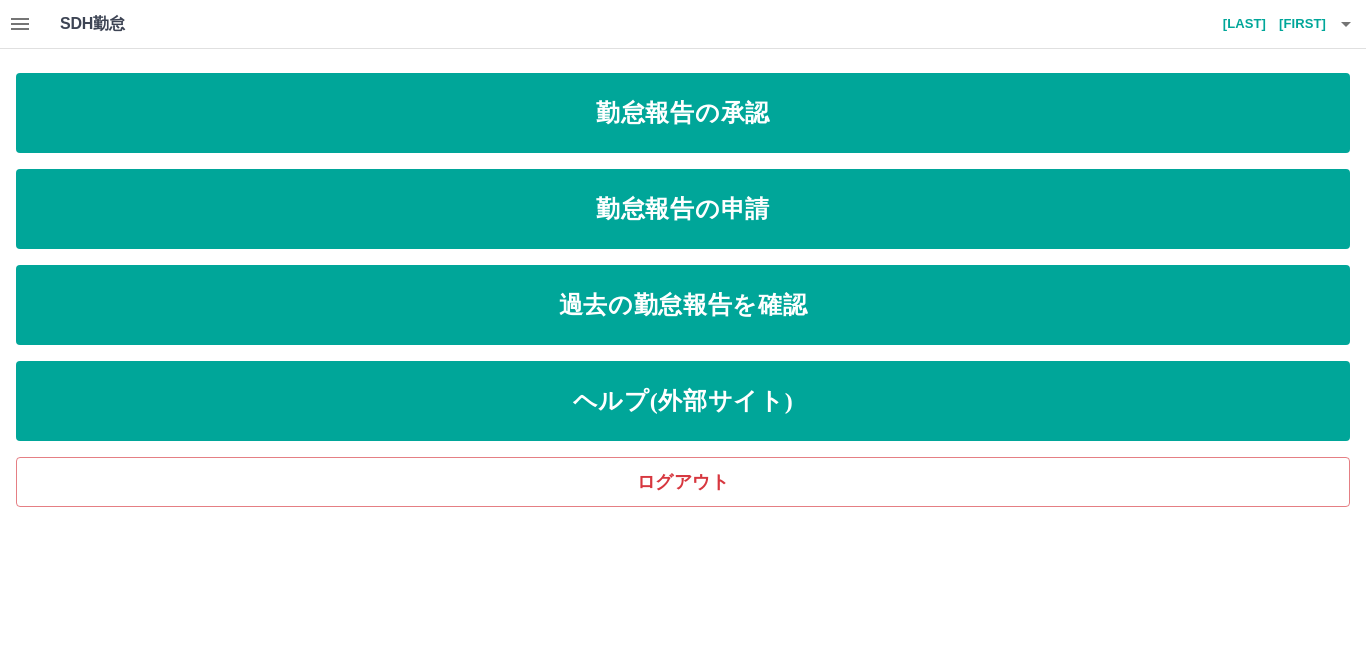 click 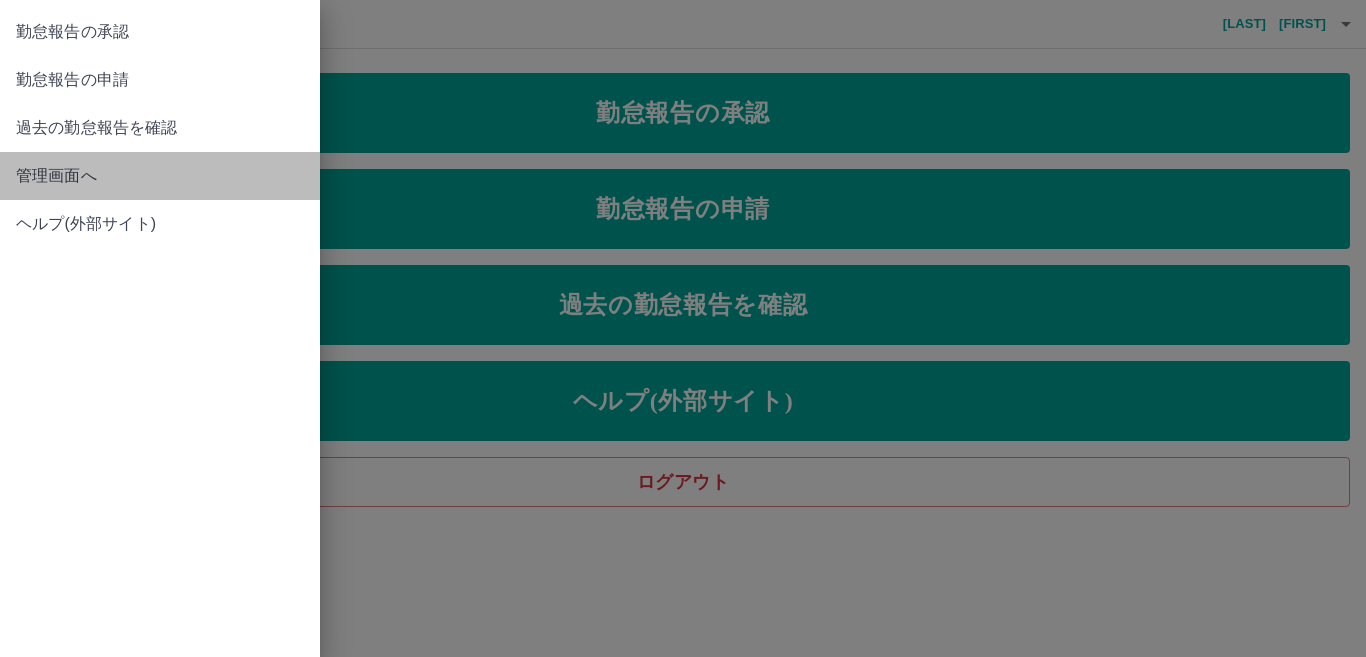 click on "管理画面へ" at bounding box center (160, 176) 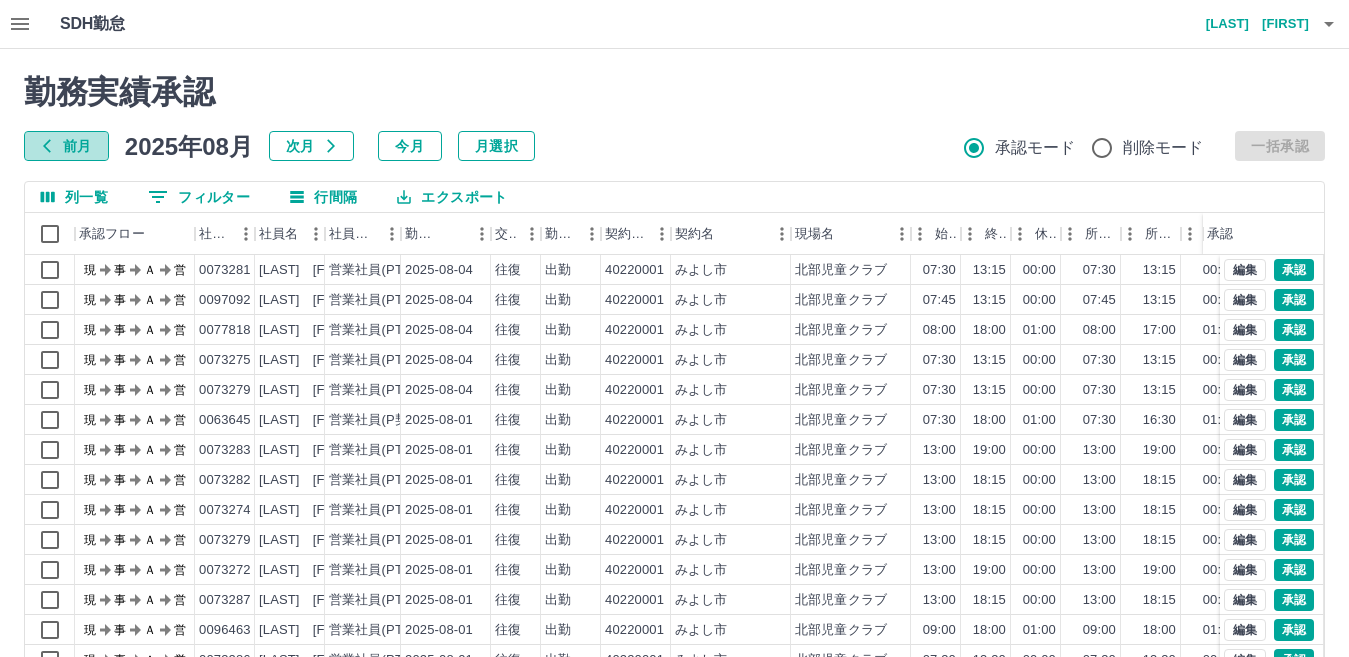 click on "前月" at bounding box center [66, 146] 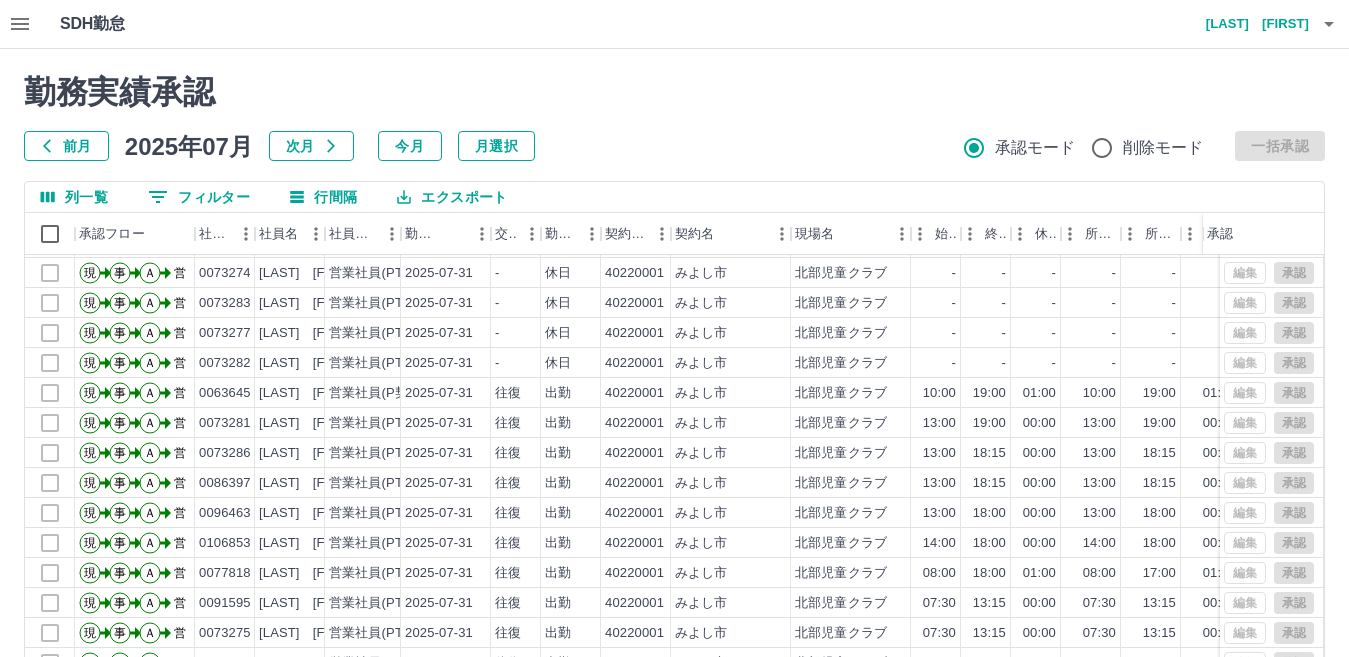 scroll, scrollTop: 104, scrollLeft: 0, axis: vertical 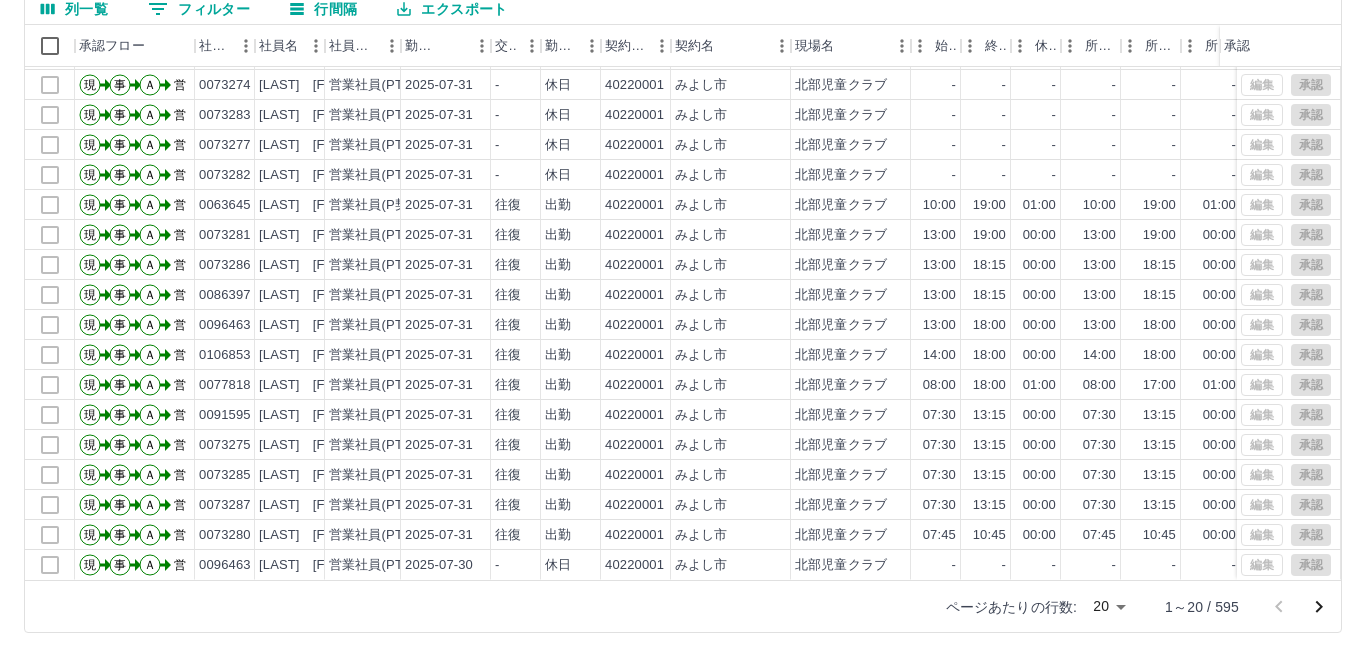click on "SDH勤怠 田中　孝子 勤務実績承認 前月 2025年07月 次月 今月 月選択 承認モード 削除モード 一括承認 列一覧 0 フィルター 行間隔 エクスポート 承認フロー 社員番号 社員名 社員区分 勤務日 交通費 勤務区分 契約コード 契約名 現場名 始業 終業 休憩 所定開始 所定終業 所定休憩 拘束 勤務 遅刻等 コメント ステータス 承認 現 事 Ａ 営 0106430 山口　輝 営業社員(PT契約) 2025-07-31  -  休日 40220001 みよし市 北部児童クラブ - - - - - - 00:00 00:00 00:00 営業所長承認待 現 事 Ａ 営 0073272 木戸　歌奈子 営業社員(PT契約) 2025-07-31  -  休日 40220001 みよし市 北部児童クラブ - - - - - - 00:00 00:00 00:00 営業所長承認待 現 事 Ａ 営 0073274 杉浦　進 営業社員(PT契約) 2025-07-31  -  休日 40220001 みよし市 北部児童クラブ - - - - - - 00:00 00:00 00:00 営業所長承認待 現 事 Ａ 営 0073283 中西　千夏 2025-07-31 -" at bounding box center [683, 234] 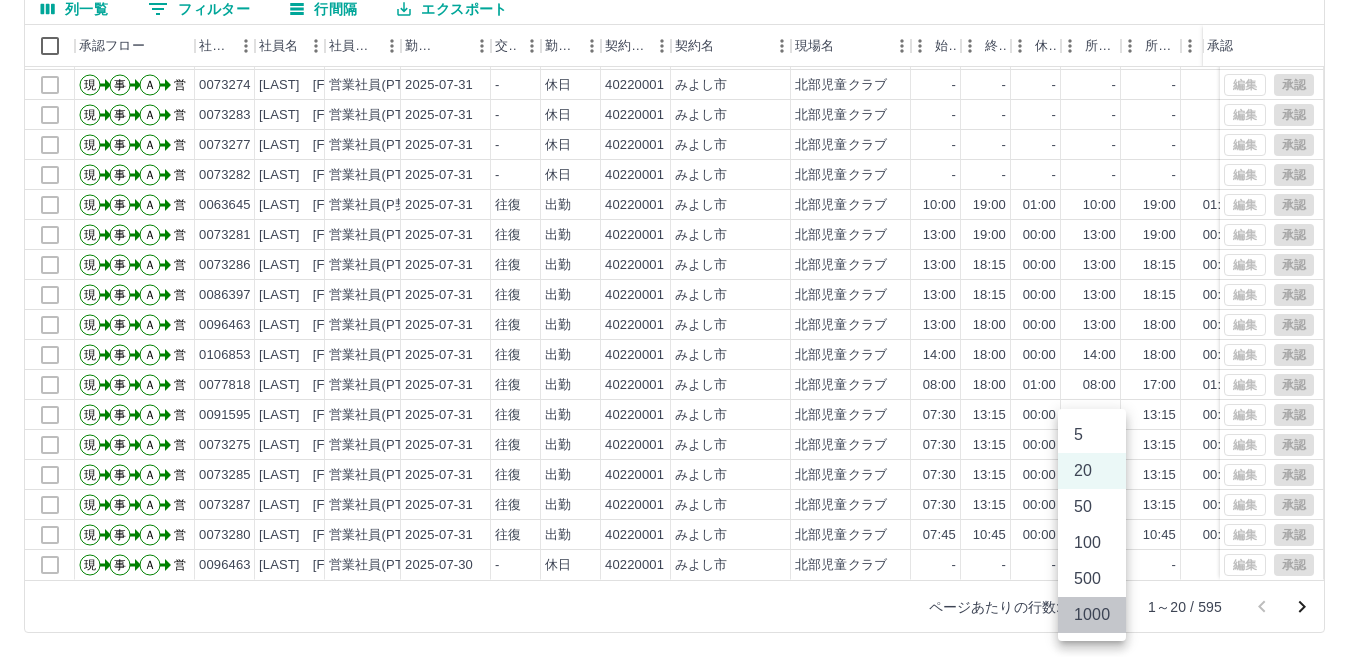 click on "1000" at bounding box center [1092, 615] 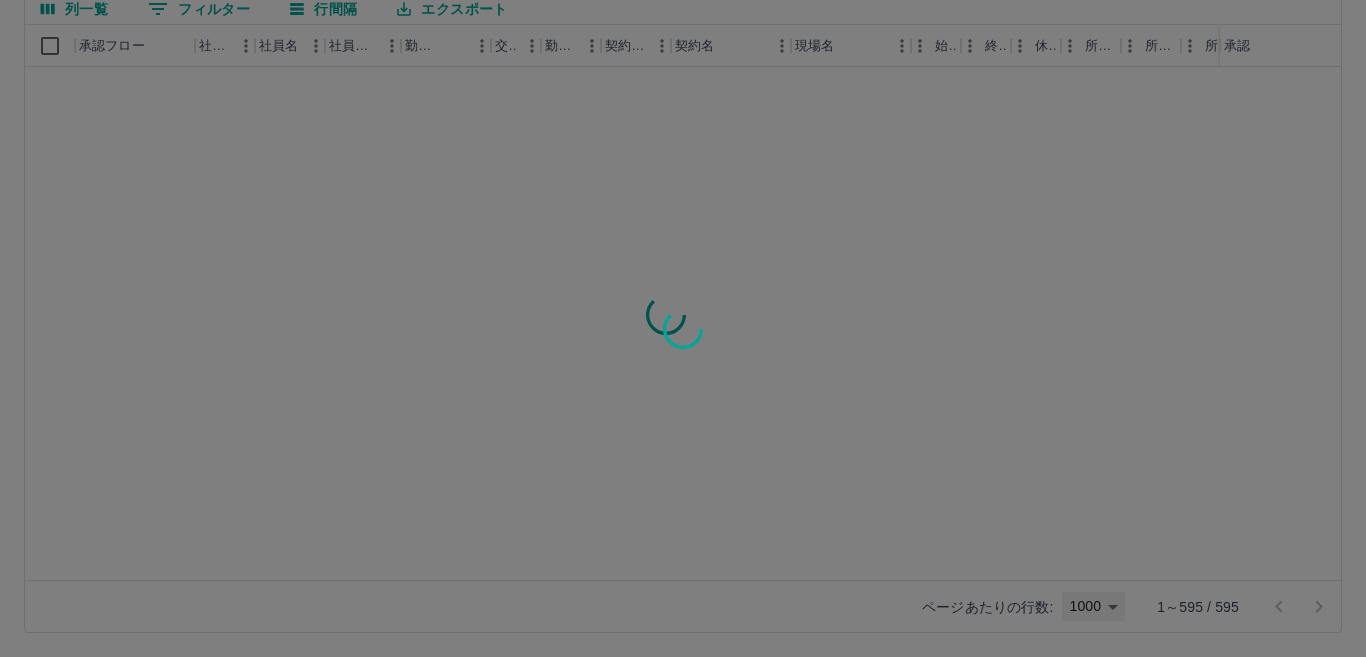 type on "****" 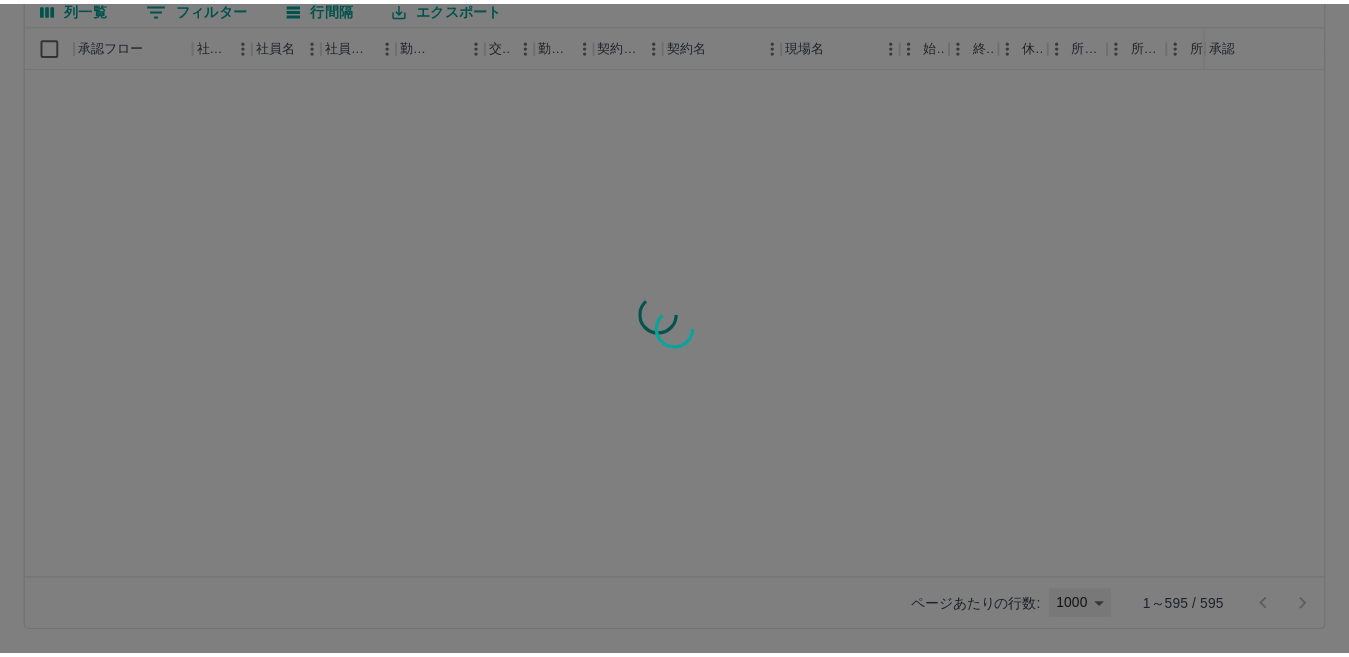 scroll, scrollTop: 0, scrollLeft: 0, axis: both 